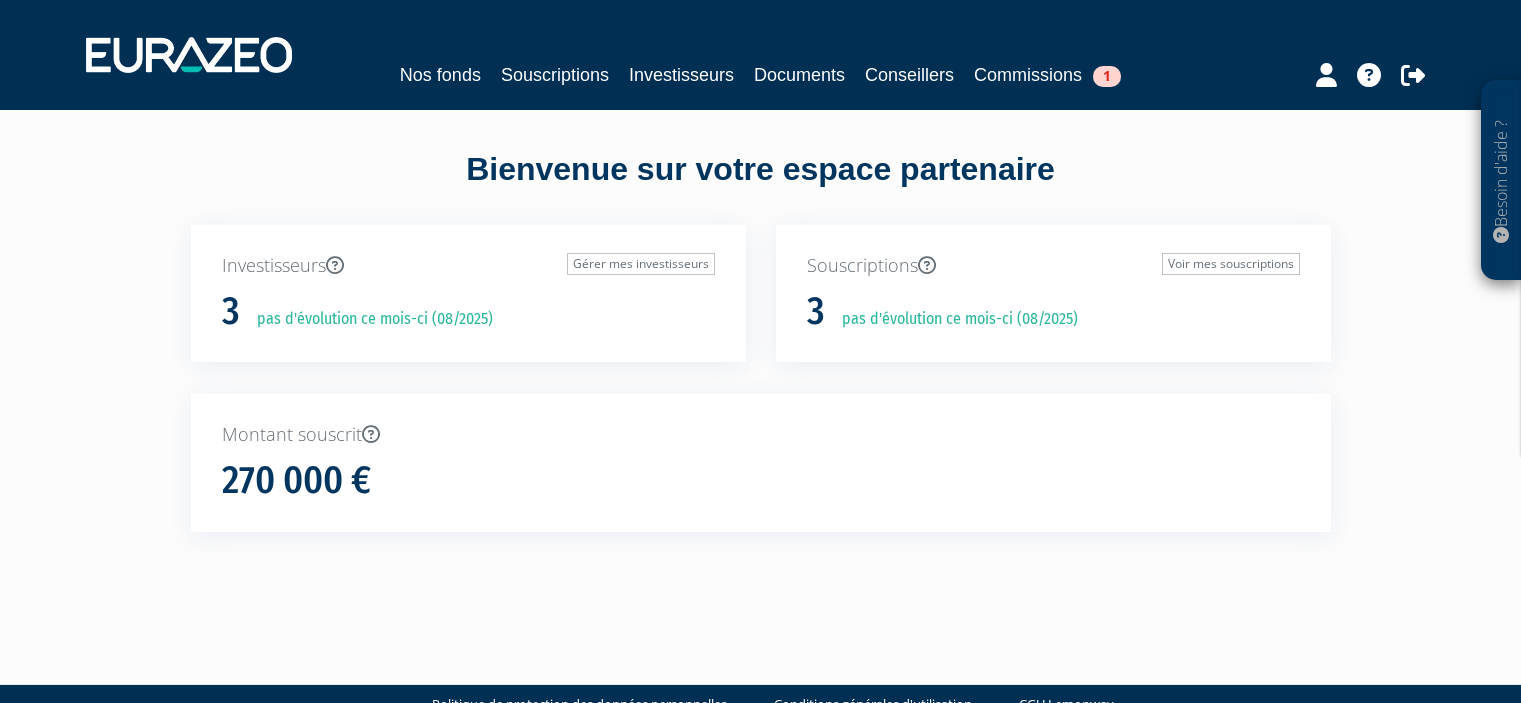 scroll, scrollTop: 0, scrollLeft: 0, axis: both 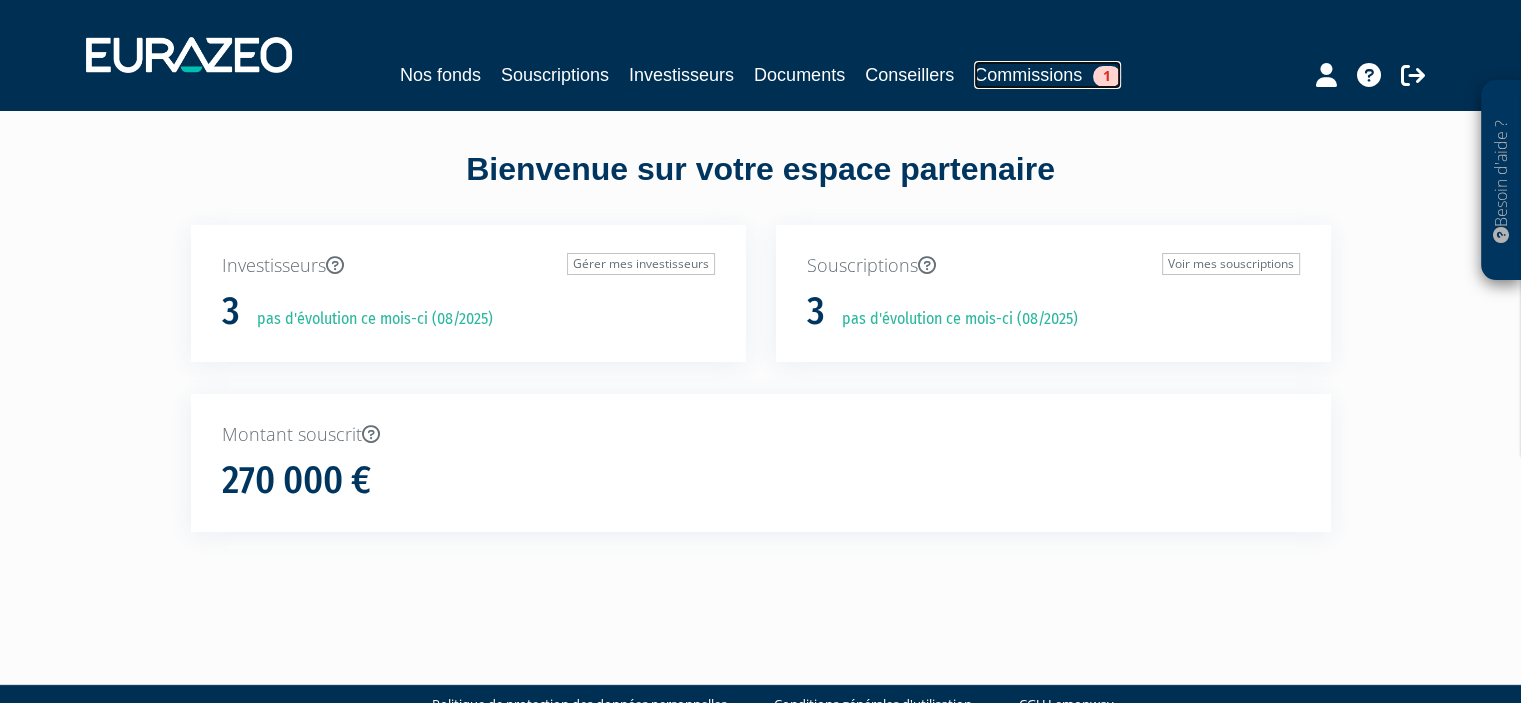 click on "Commissions  1" at bounding box center [1047, 75] 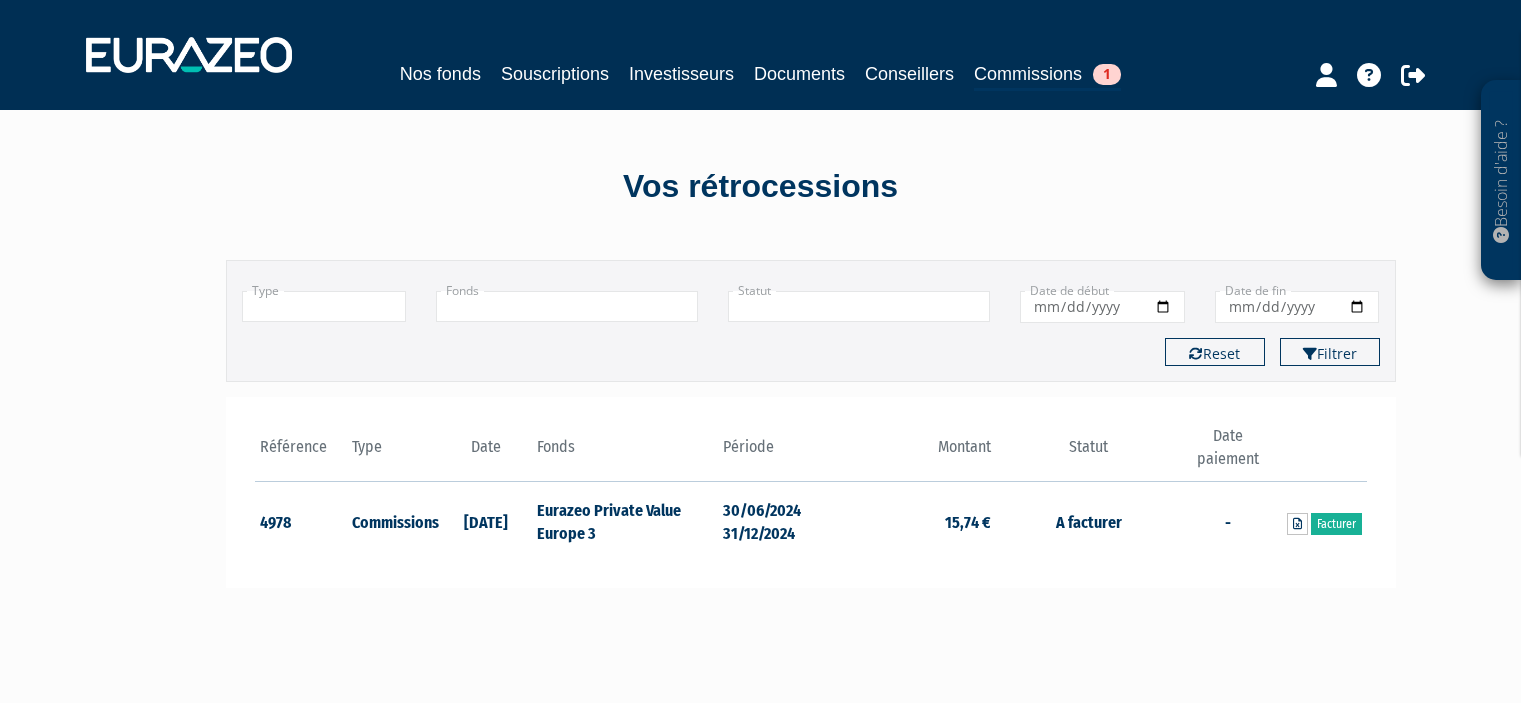 scroll, scrollTop: 0, scrollLeft: 0, axis: both 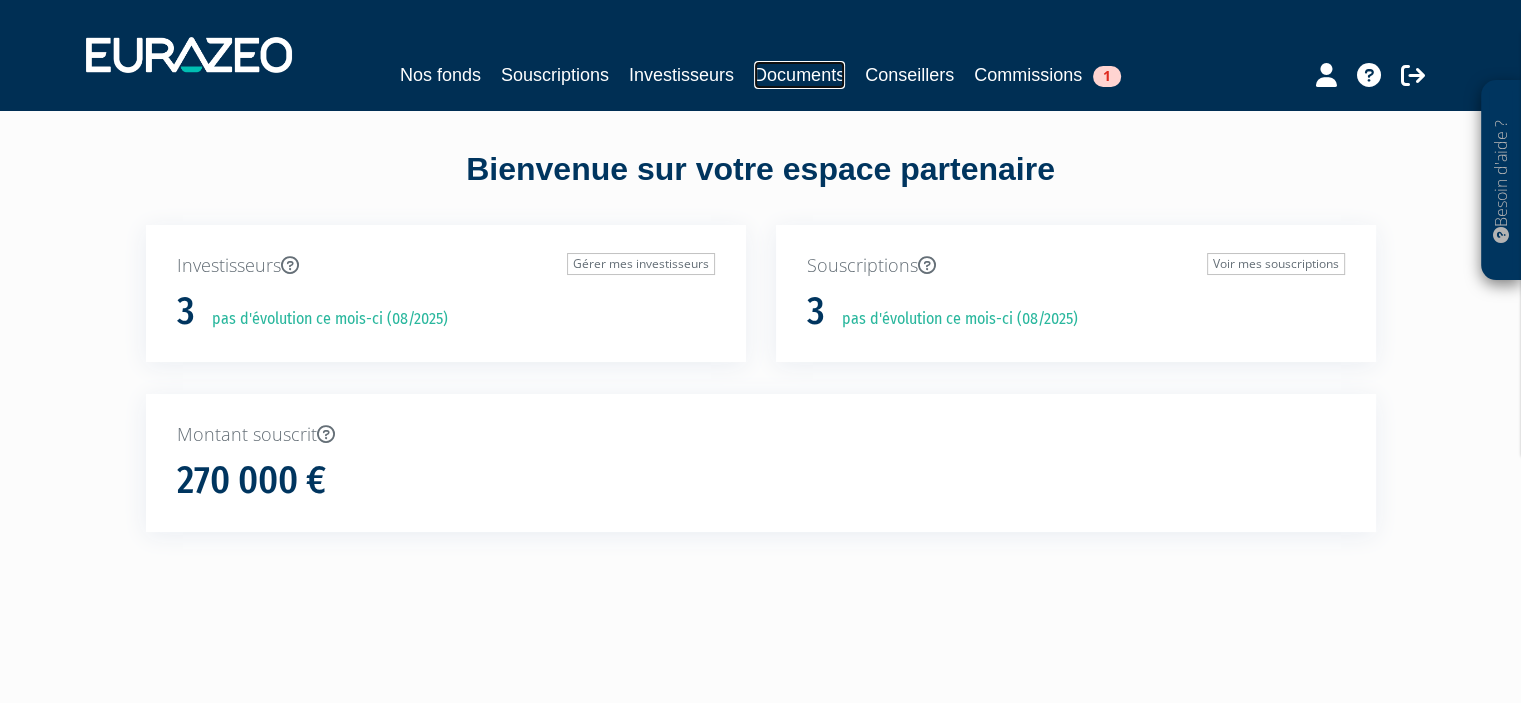 click on "Documents" at bounding box center [799, 75] 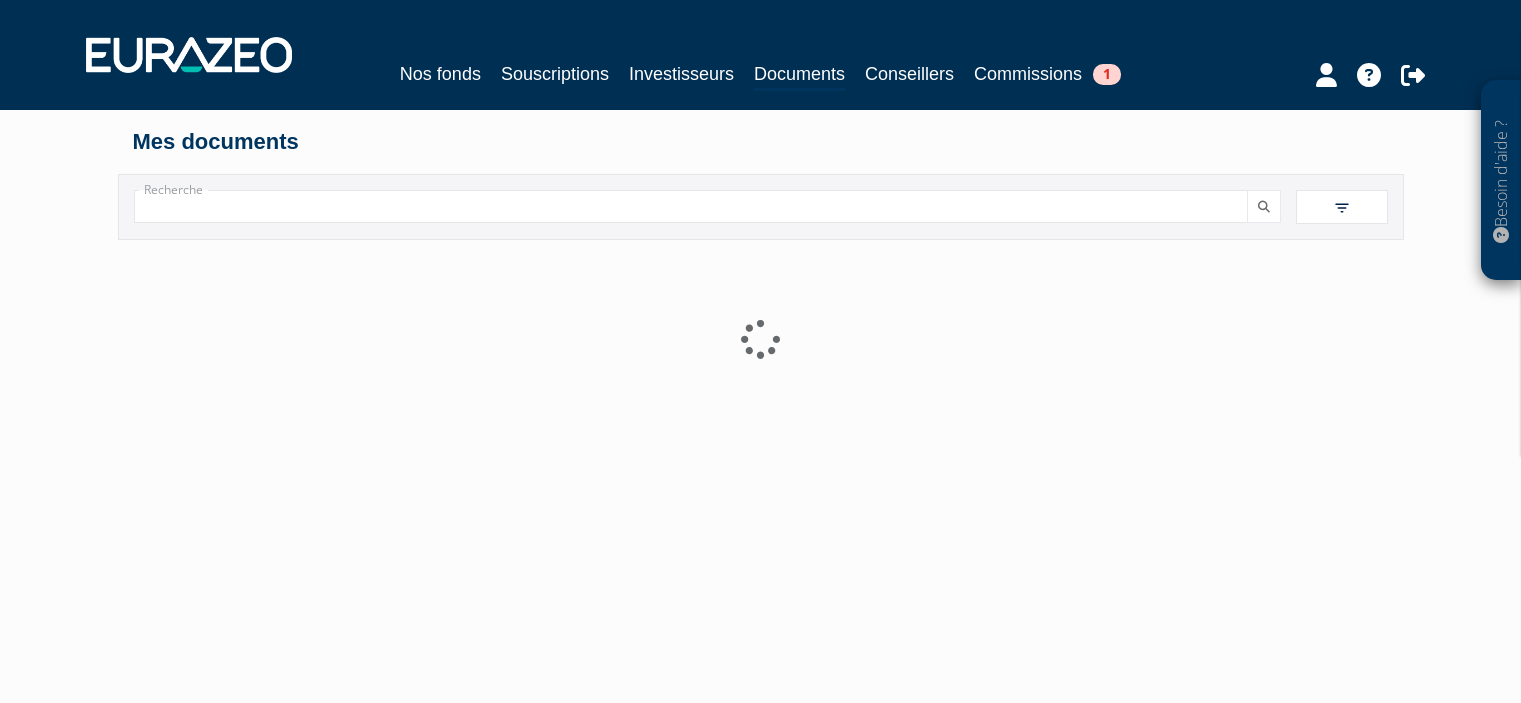 scroll, scrollTop: 0, scrollLeft: 0, axis: both 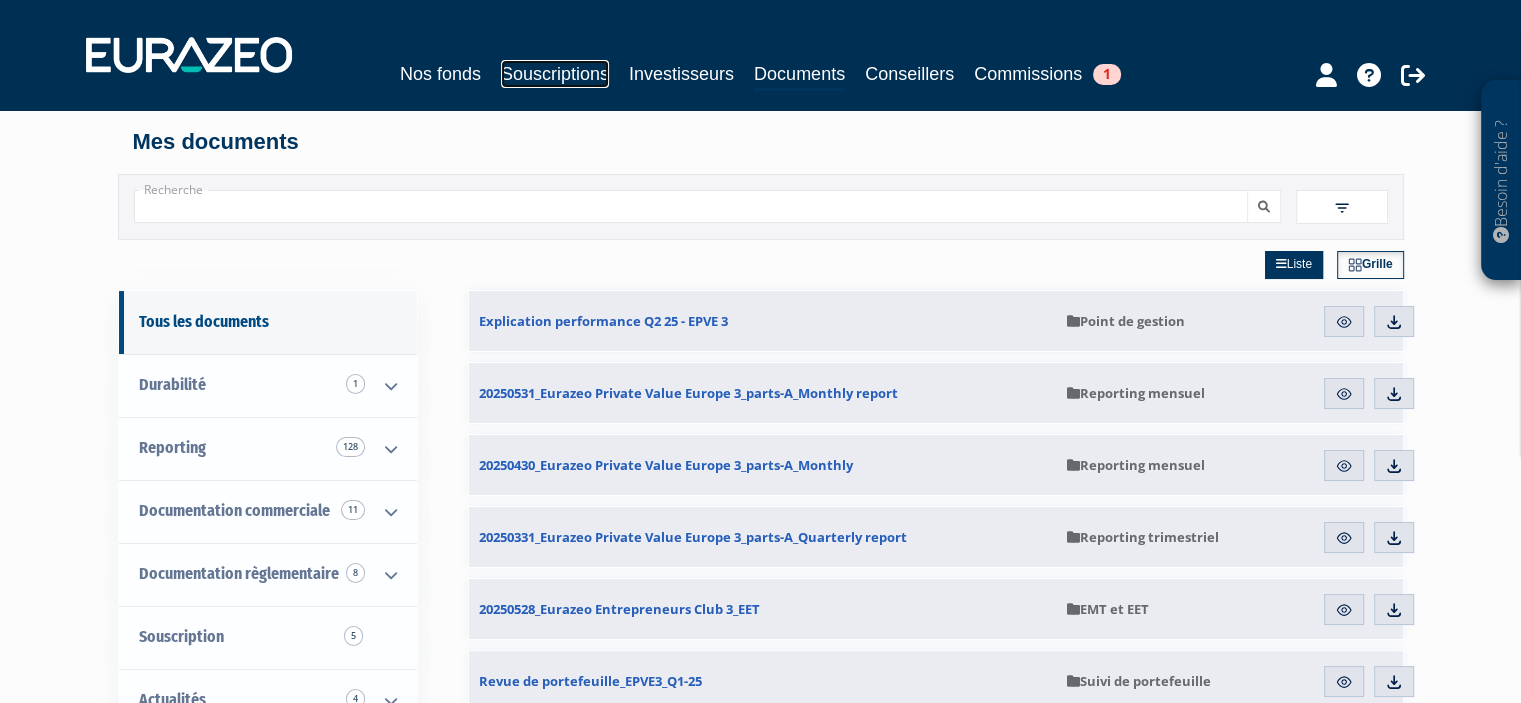 click on "Souscriptions" at bounding box center (555, 74) 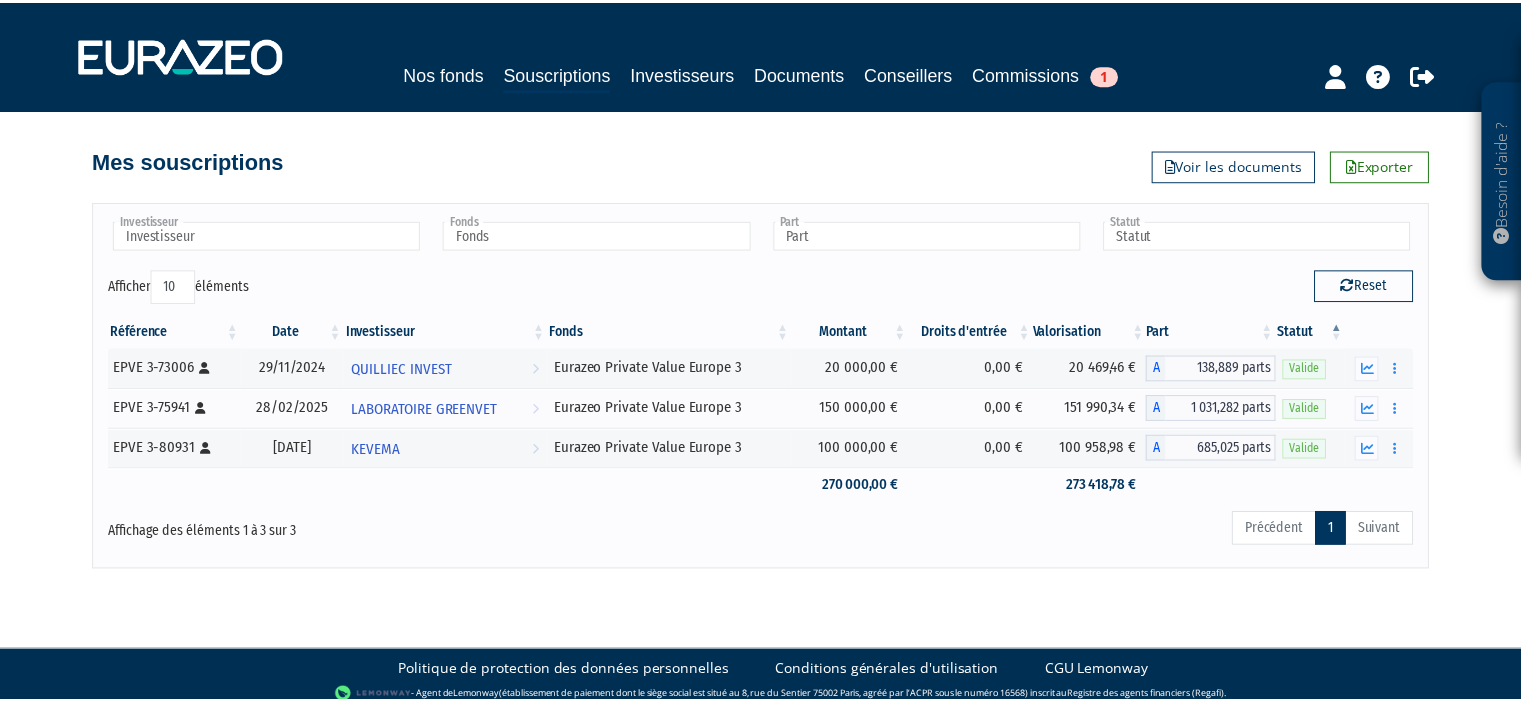 scroll, scrollTop: 0, scrollLeft: 0, axis: both 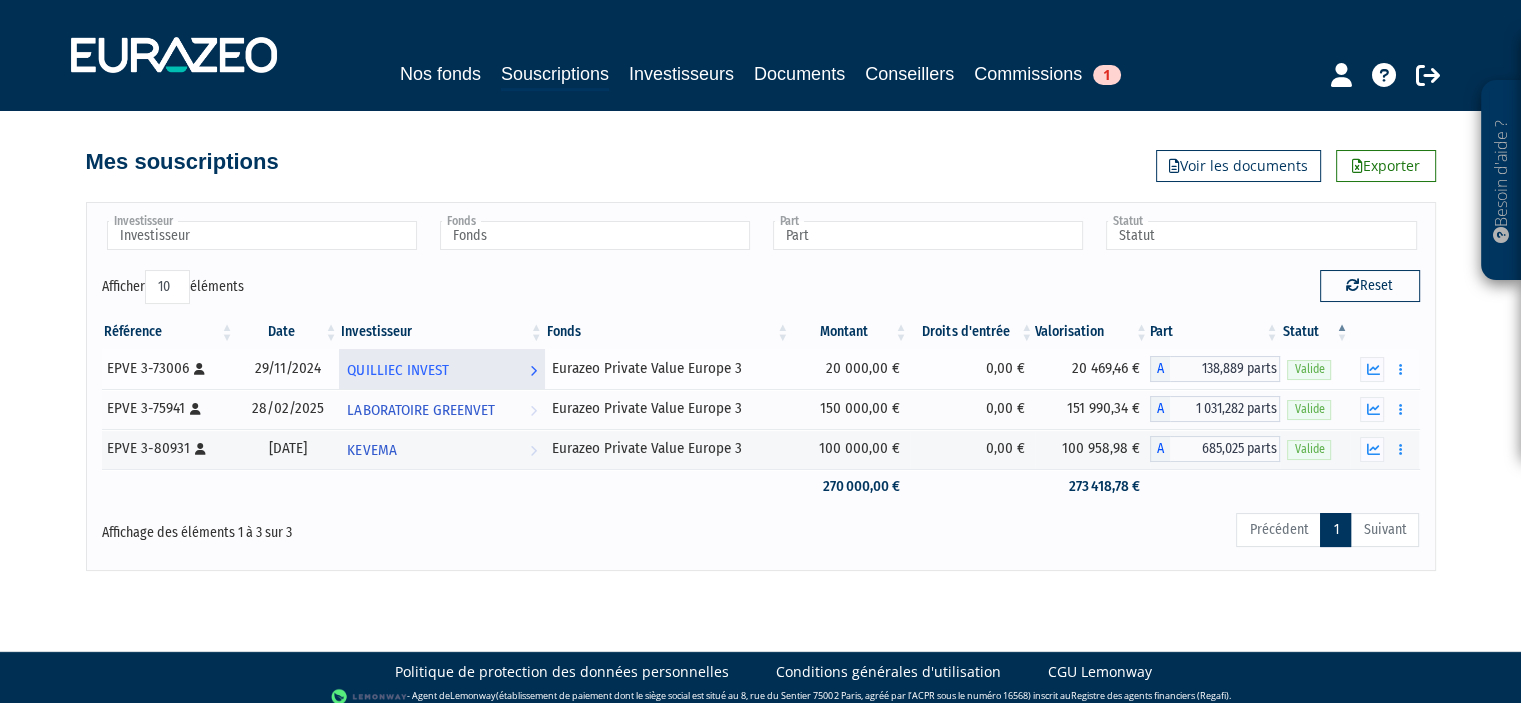 click on "QUILLIEC INVEST" at bounding box center [397, 370] 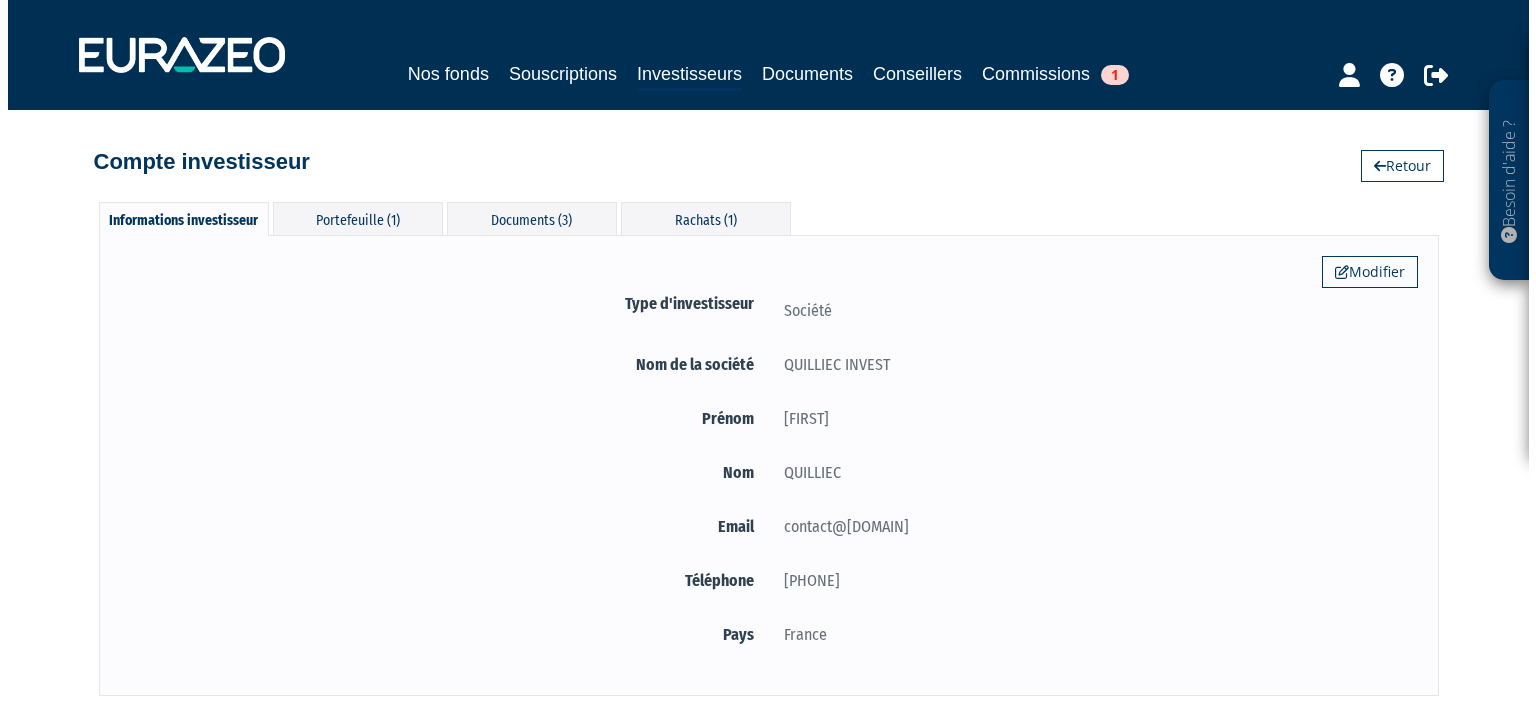 scroll, scrollTop: 0, scrollLeft: 0, axis: both 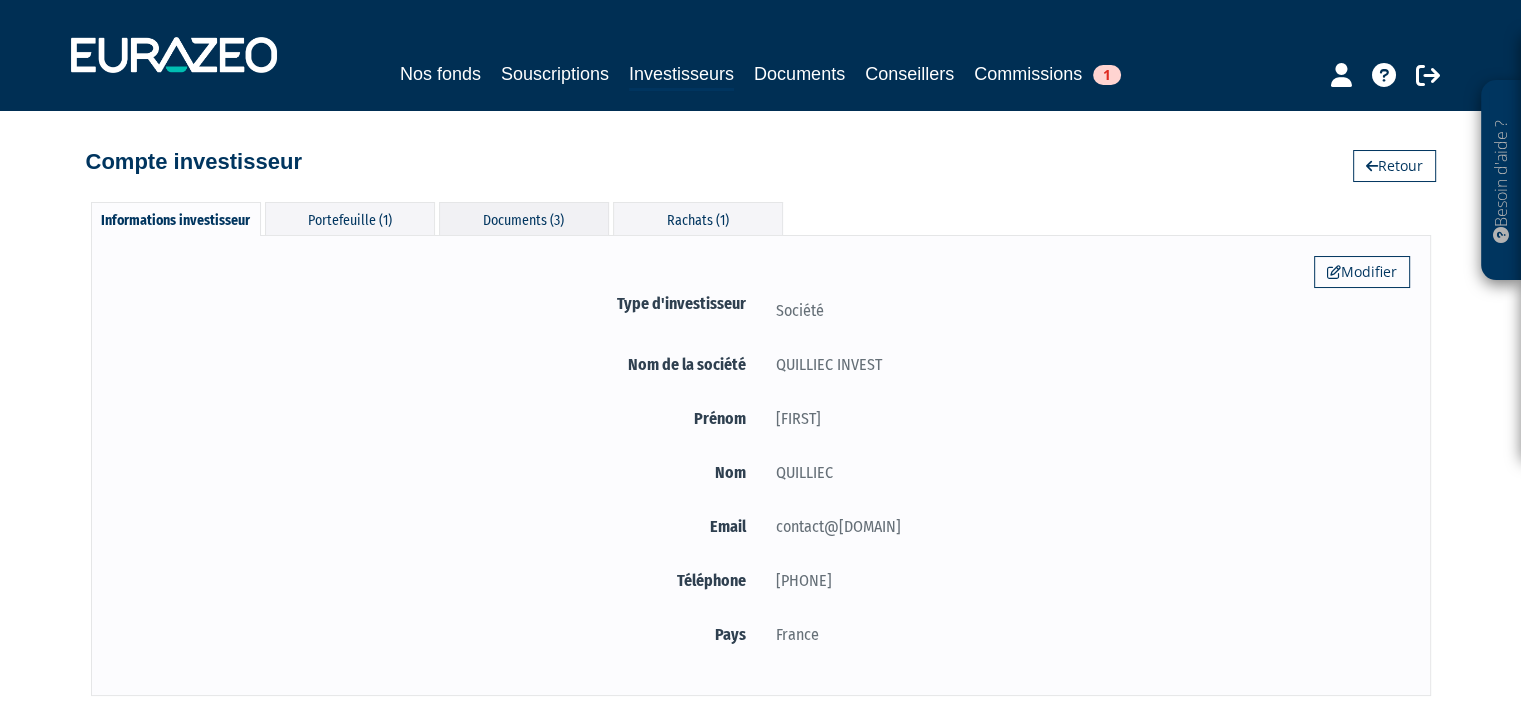 click on "Documents (3)" at bounding box center (524, 218) 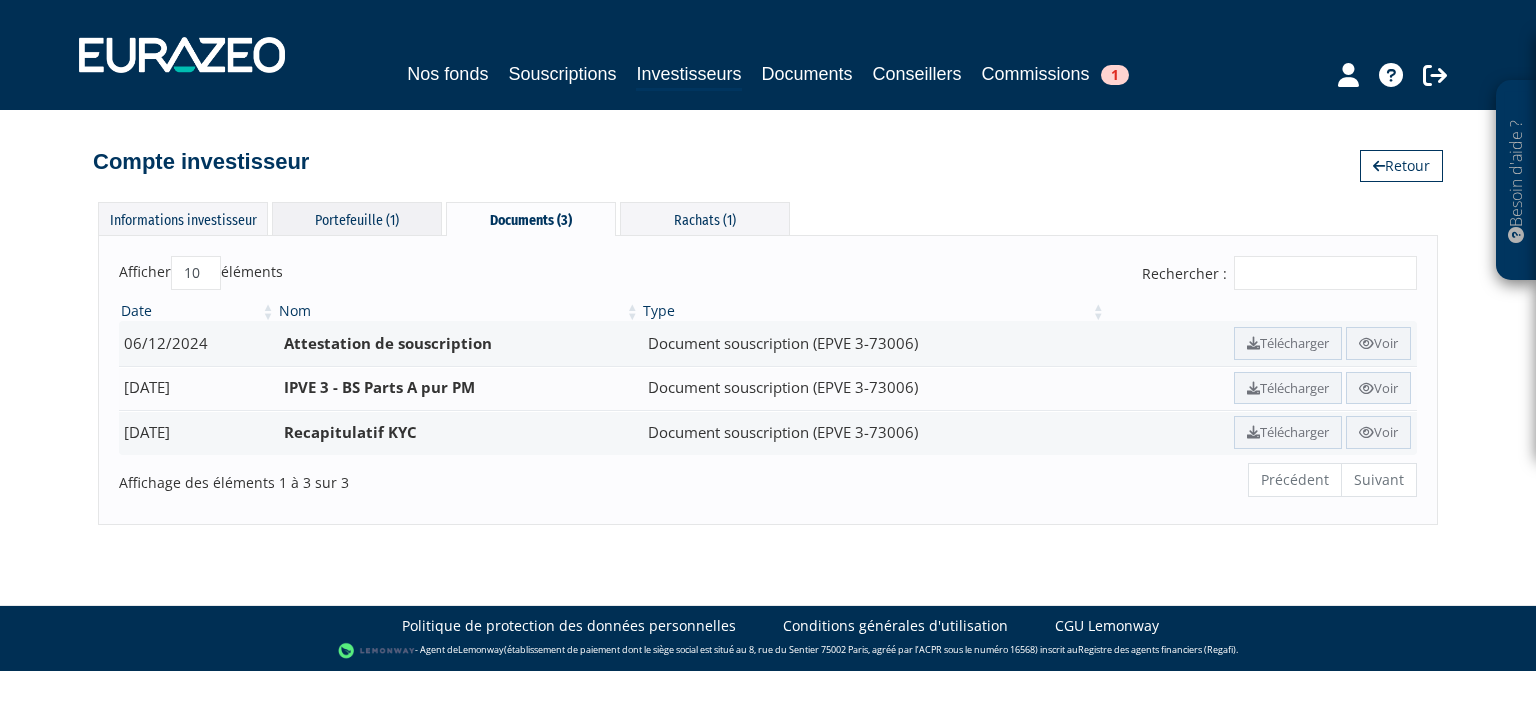 click on "Portefeuille (1)" at bounding box center (357, 218) 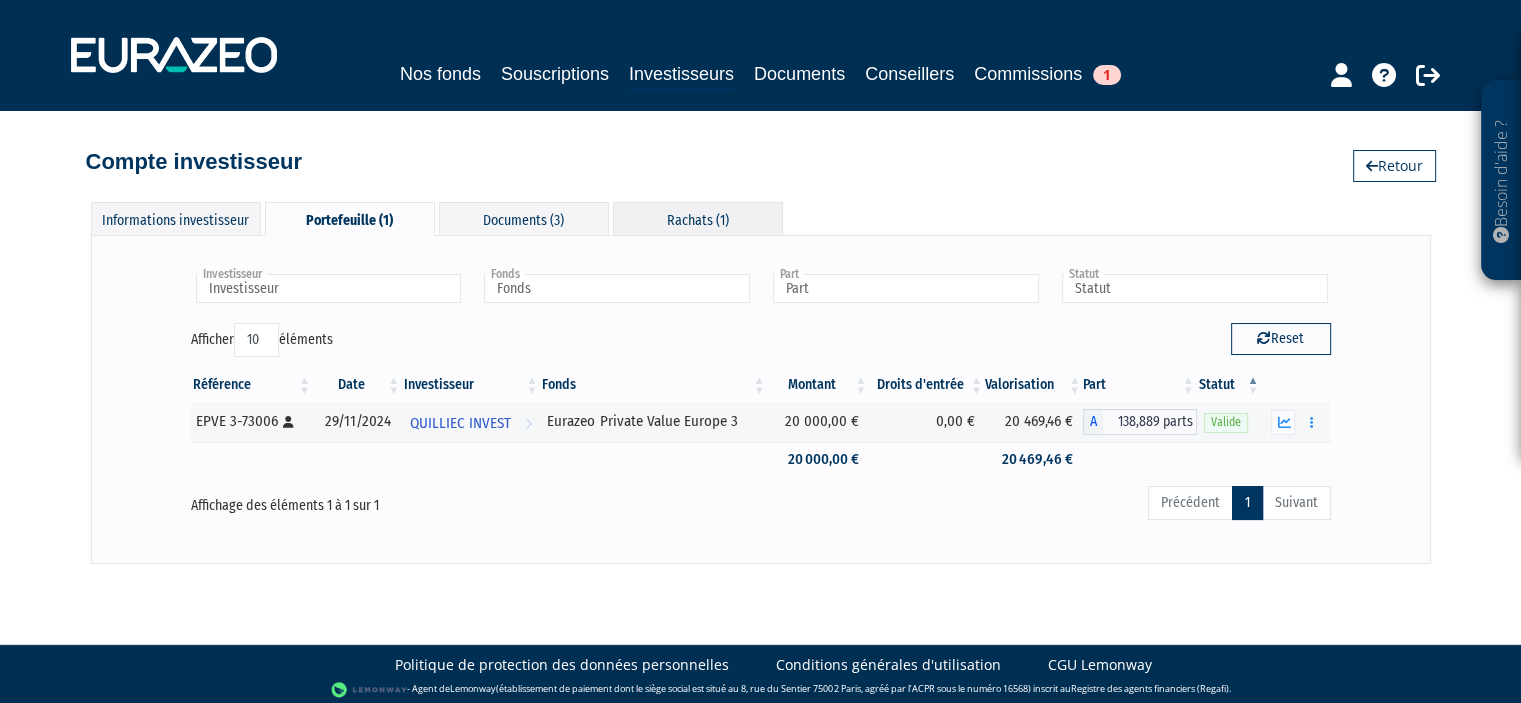 click on "Rachats (1)" at bounding box center (698, 218) 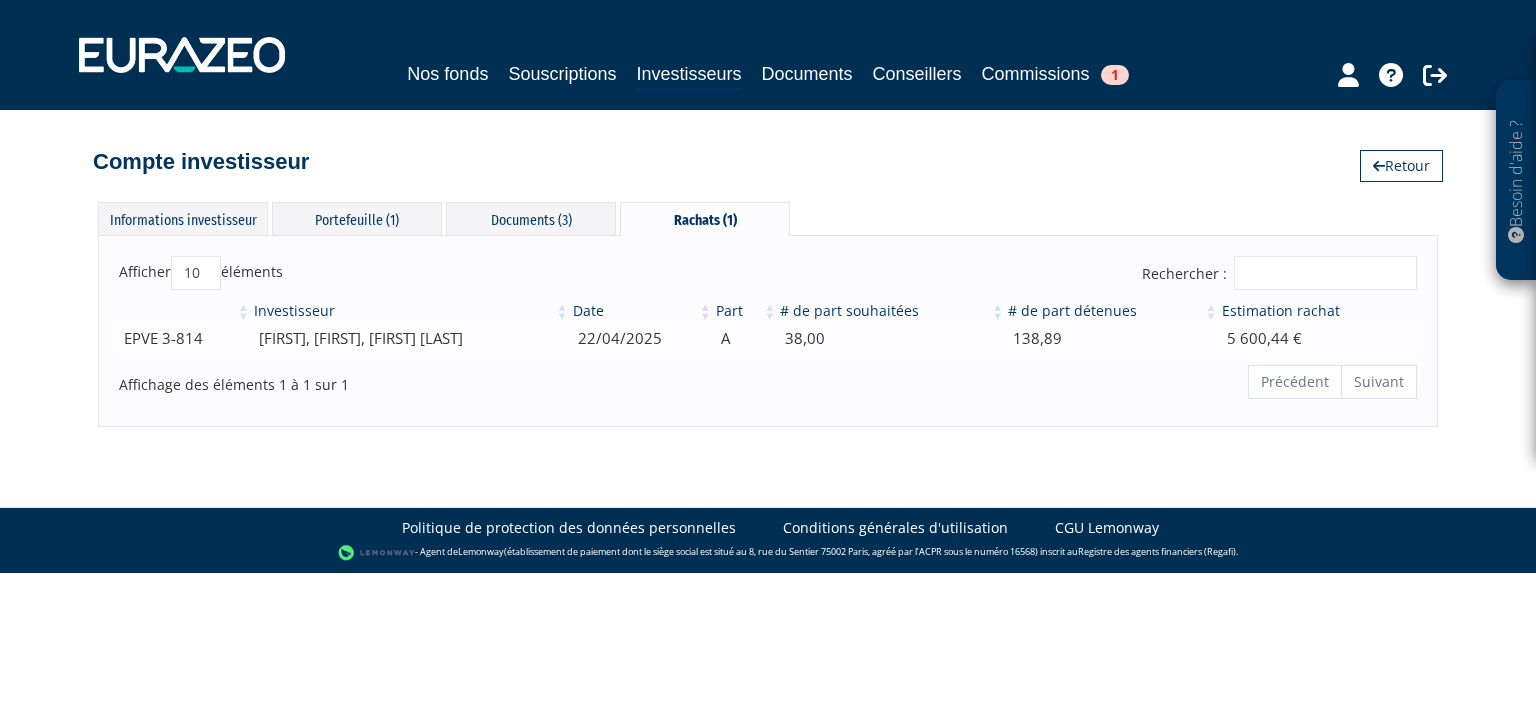 click on "[FIRST], [FIRST], [FIRST] [LAST]" at bounding box center (411, 338) 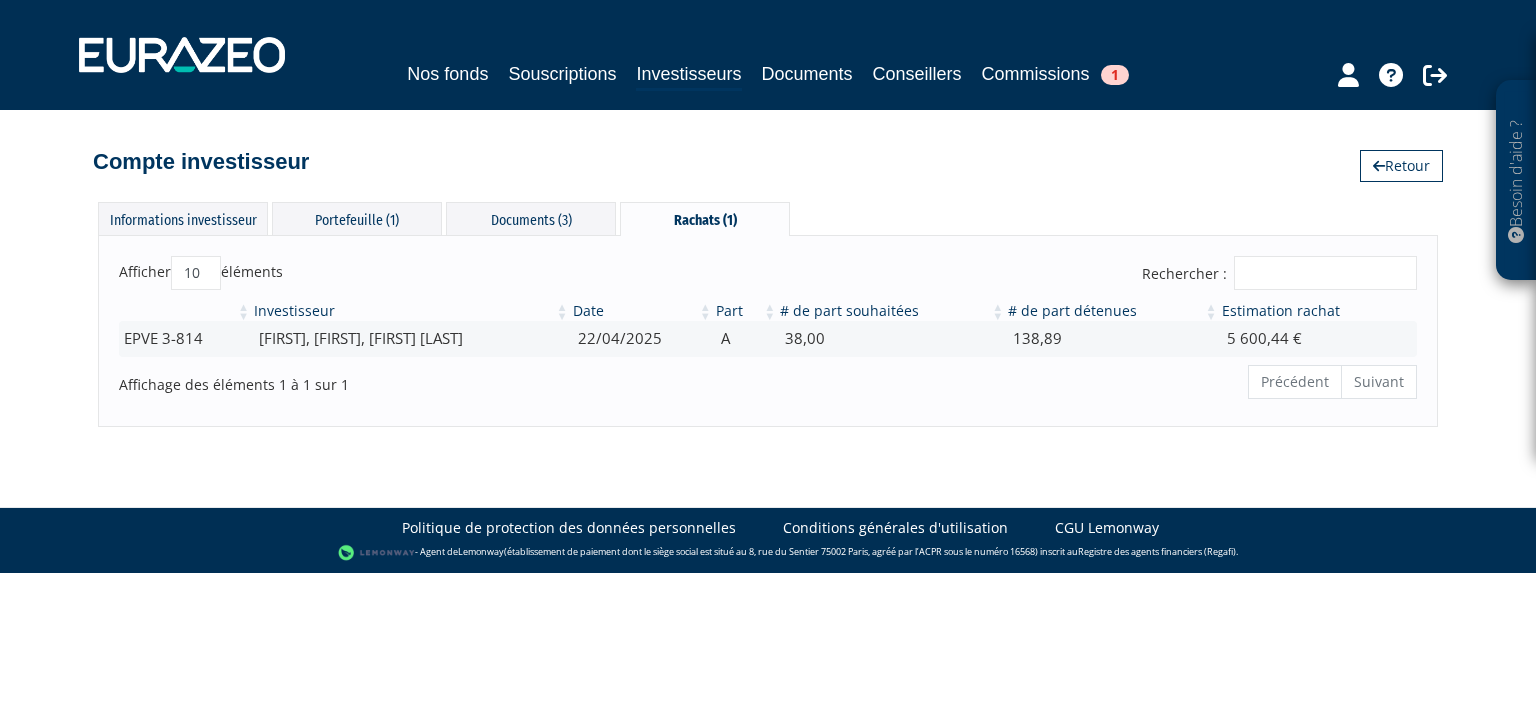 drag, startPoint x: 243, startPoint y: 353, endPoint x: 192, endPoint y: 357, distance: 51.156624 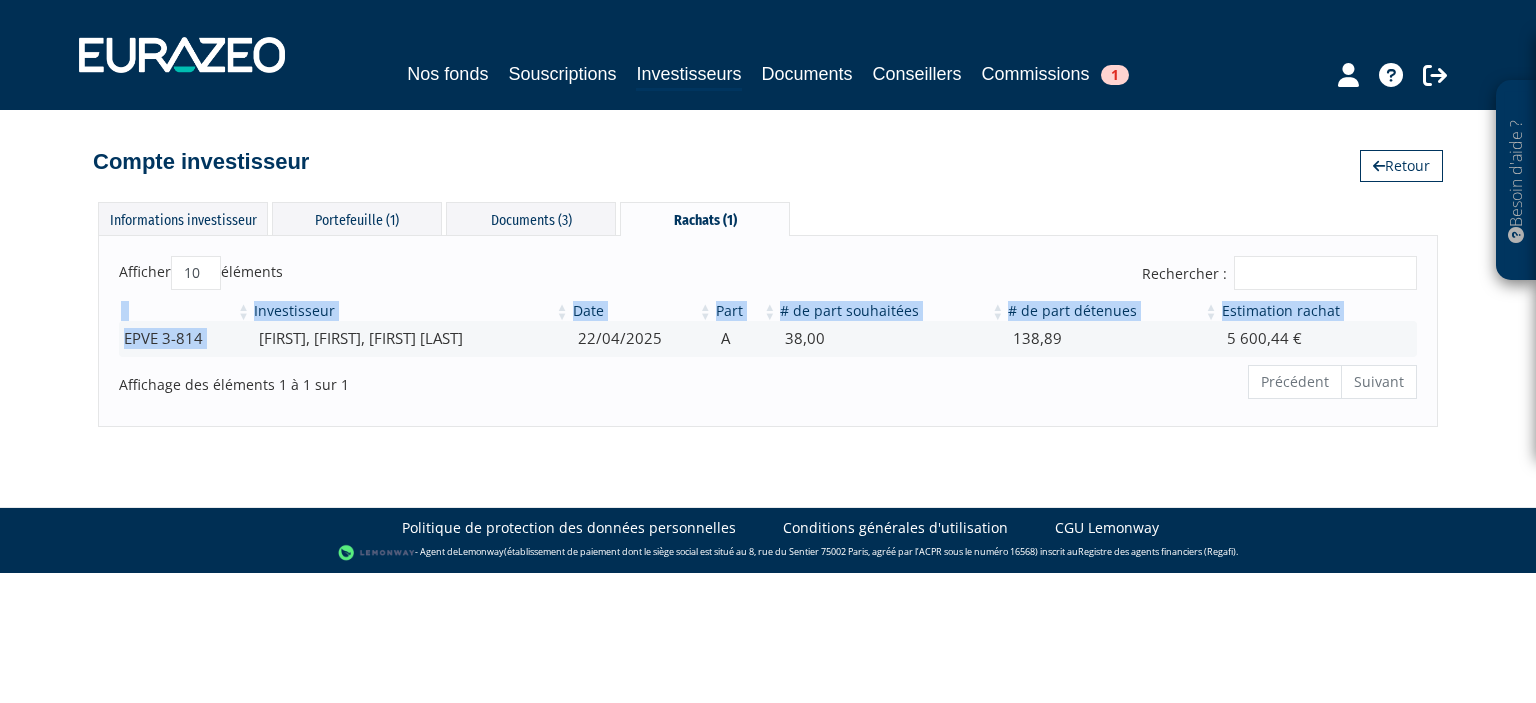 click on "Investisseur Date Part # de part souhaitées # de part détenues Estimation rachat
EPVE 3-814
[FIRST], [FIRST], [FIRST] [LAST]
[DATE]
A
[NUMBER]
[NUMBER]
[CURRENCY]" at bounding box center [768, 328] 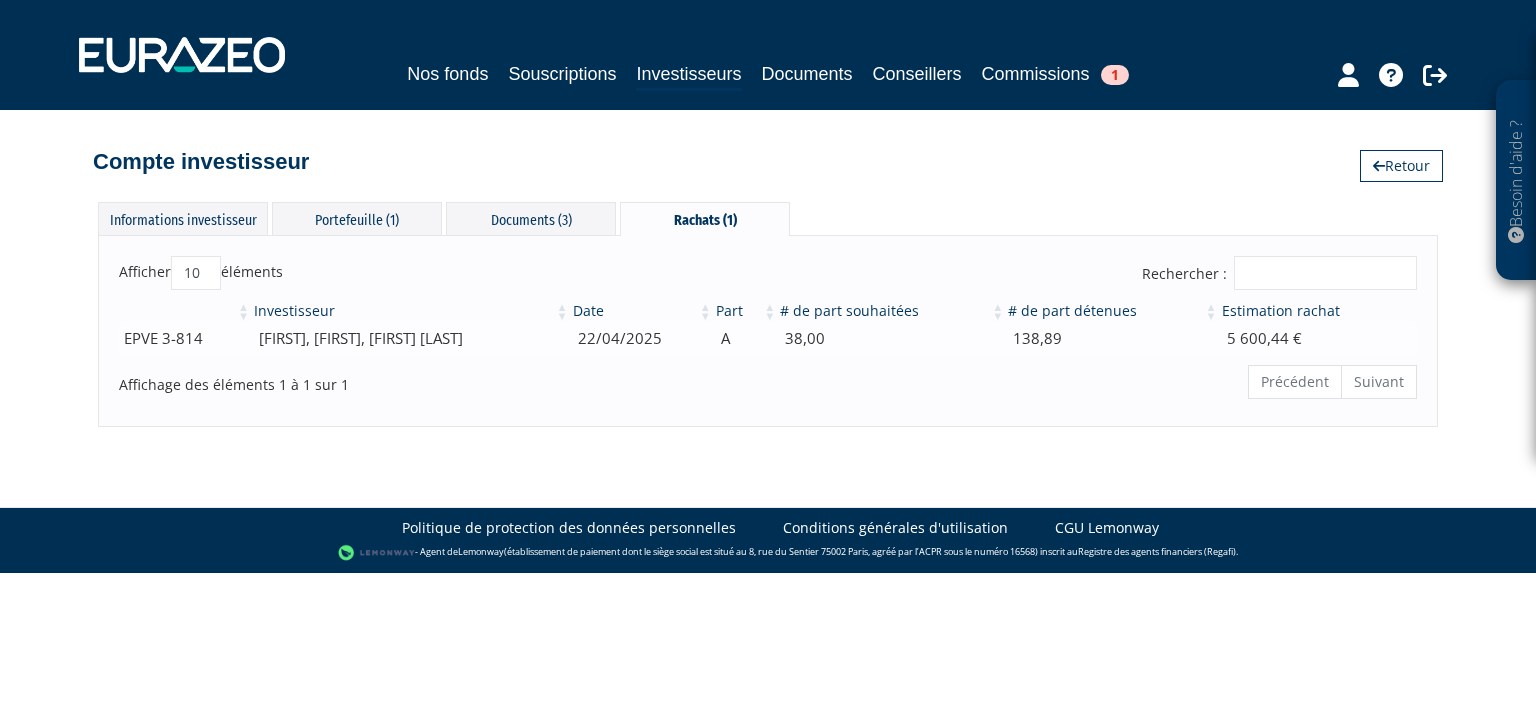 click on "EPVE 3-814" at bounding box center (185, 338) 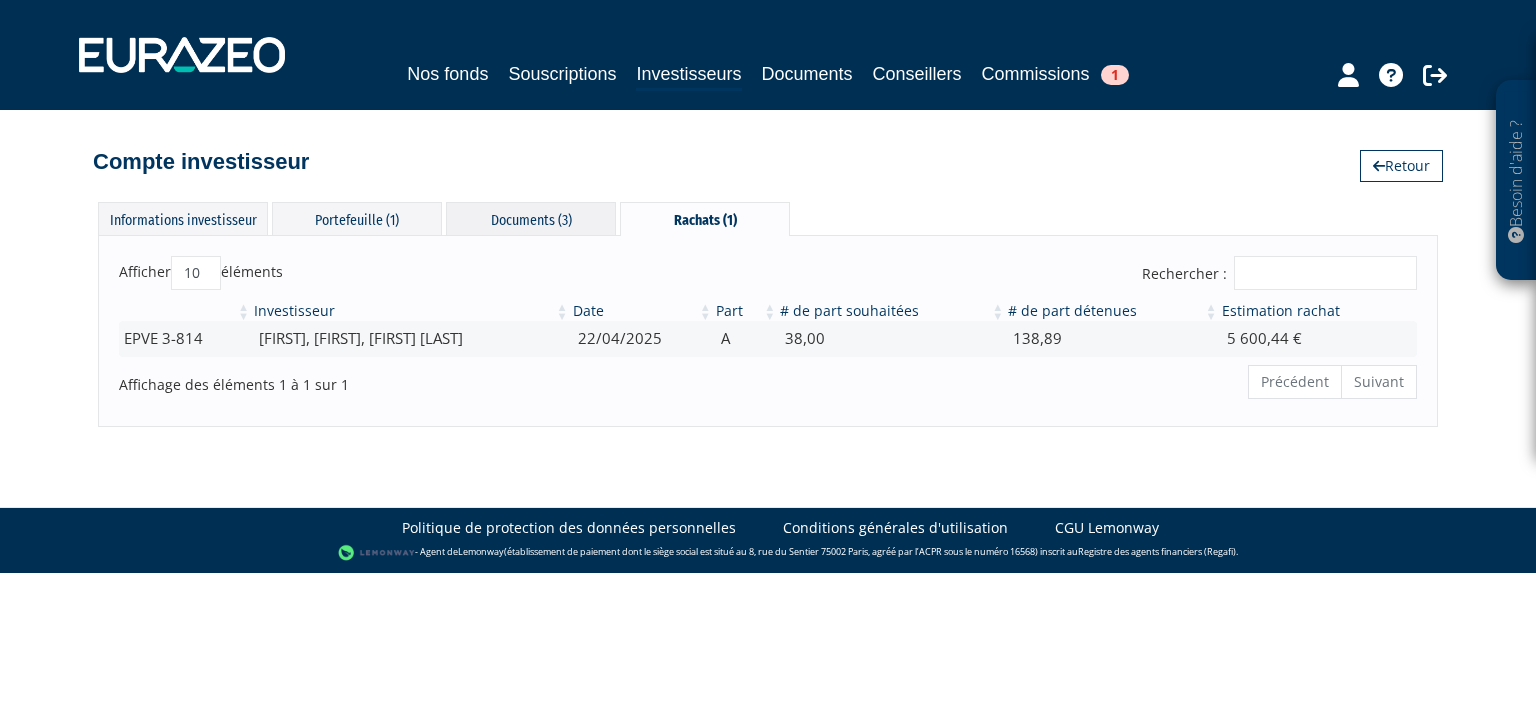 click on "Documents (3)" at bounding box center [531, 218] 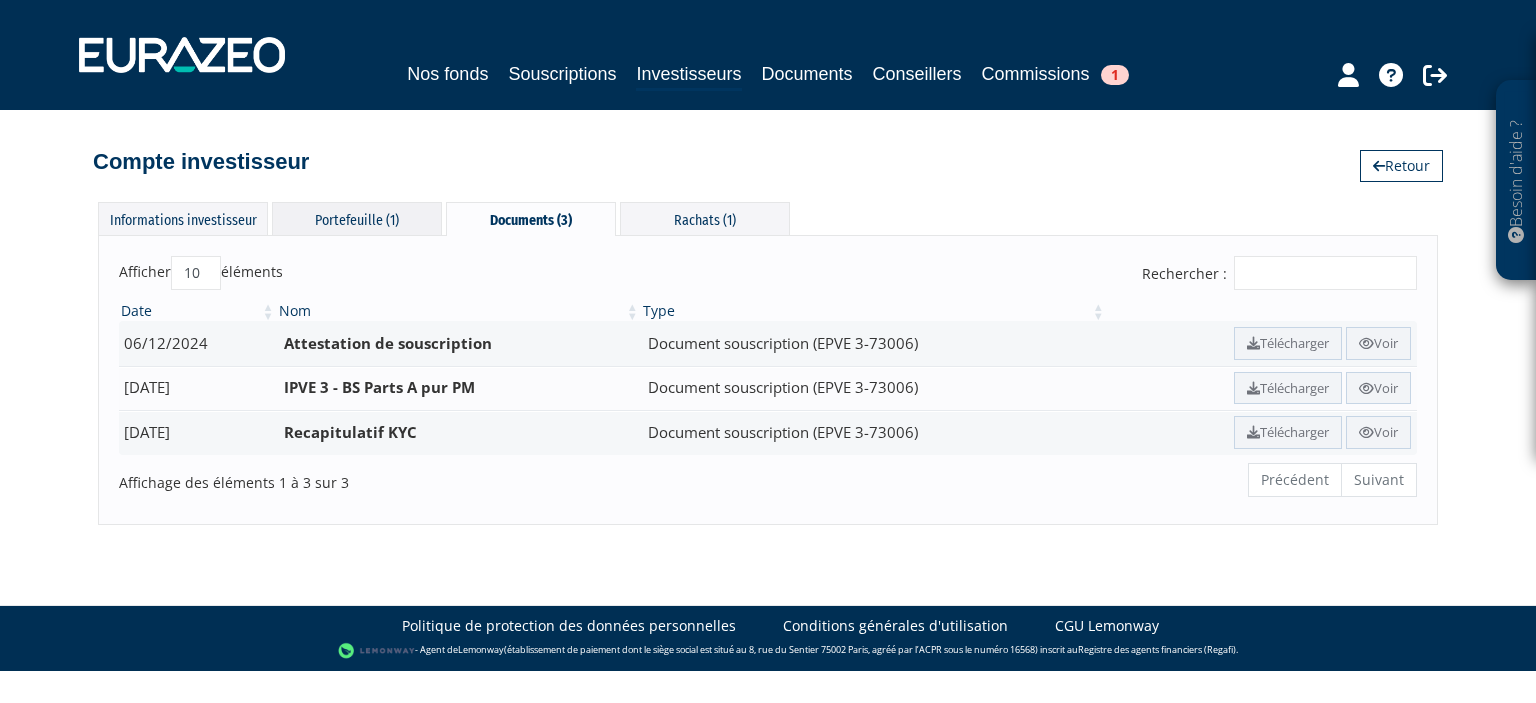 click on "Portefeuille (1)" at bounding box center (357, 218) 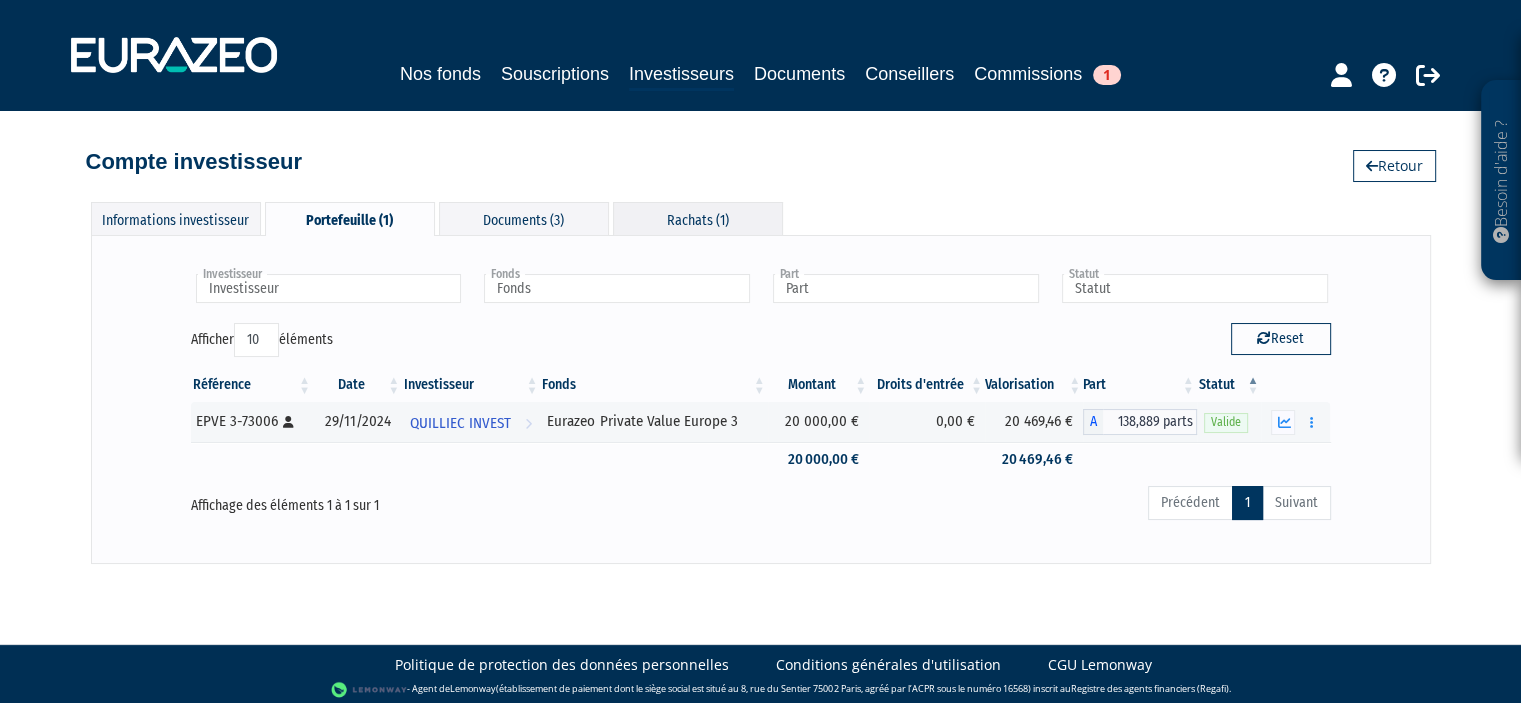 click on "Rachats (1)" at bounding box center [698, 218] 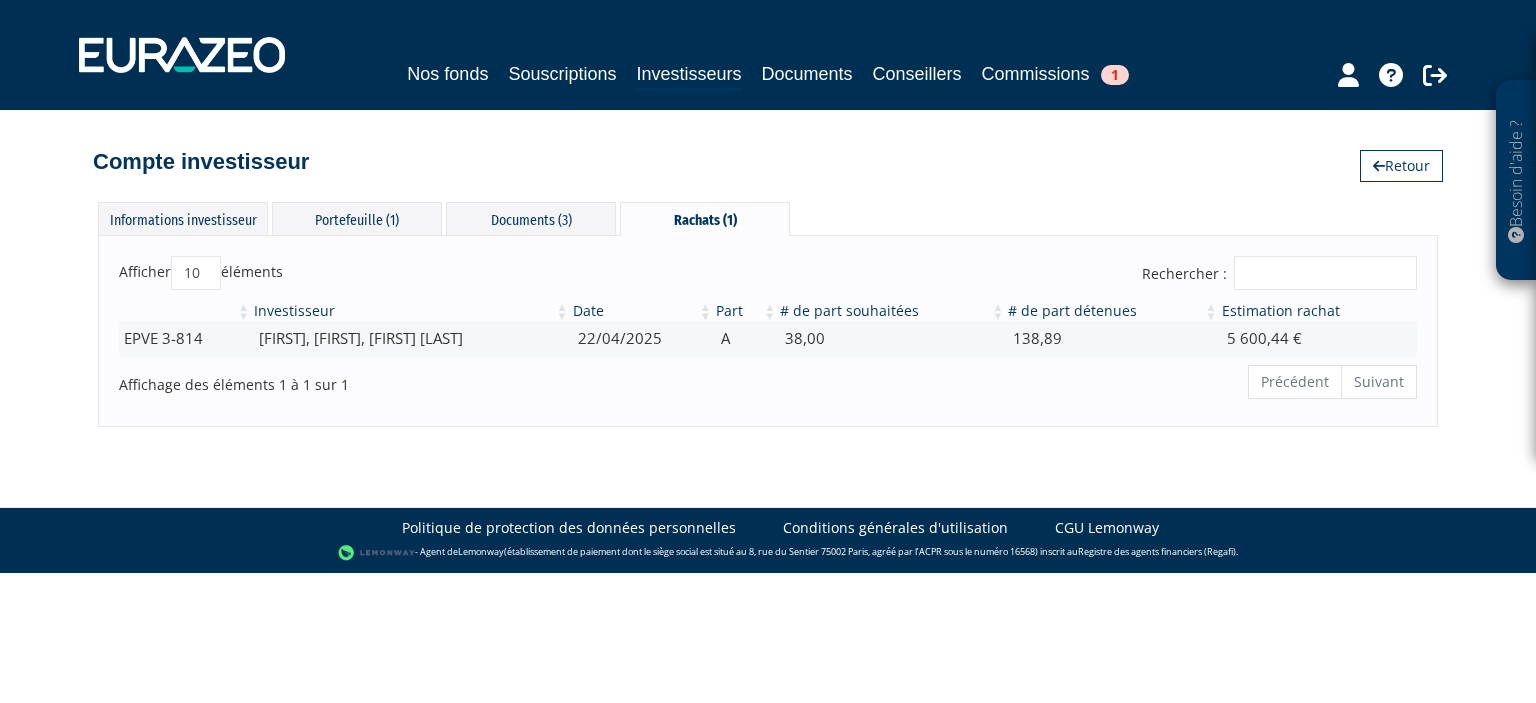 click on "Précédent Suivant" at bounding box center [1332, 382] 